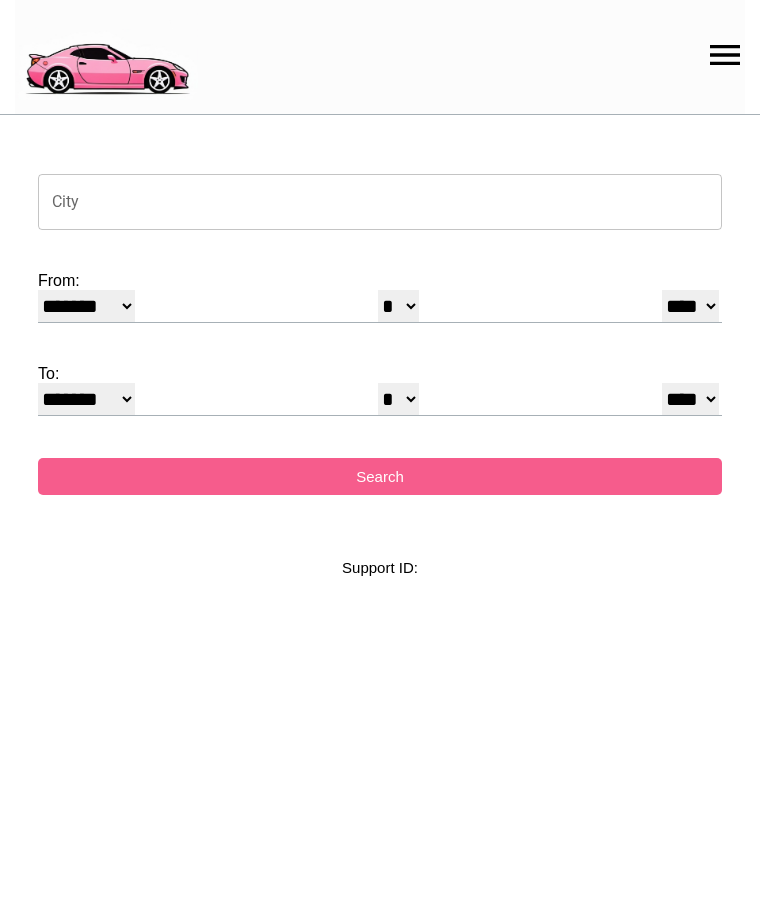 select on "*" 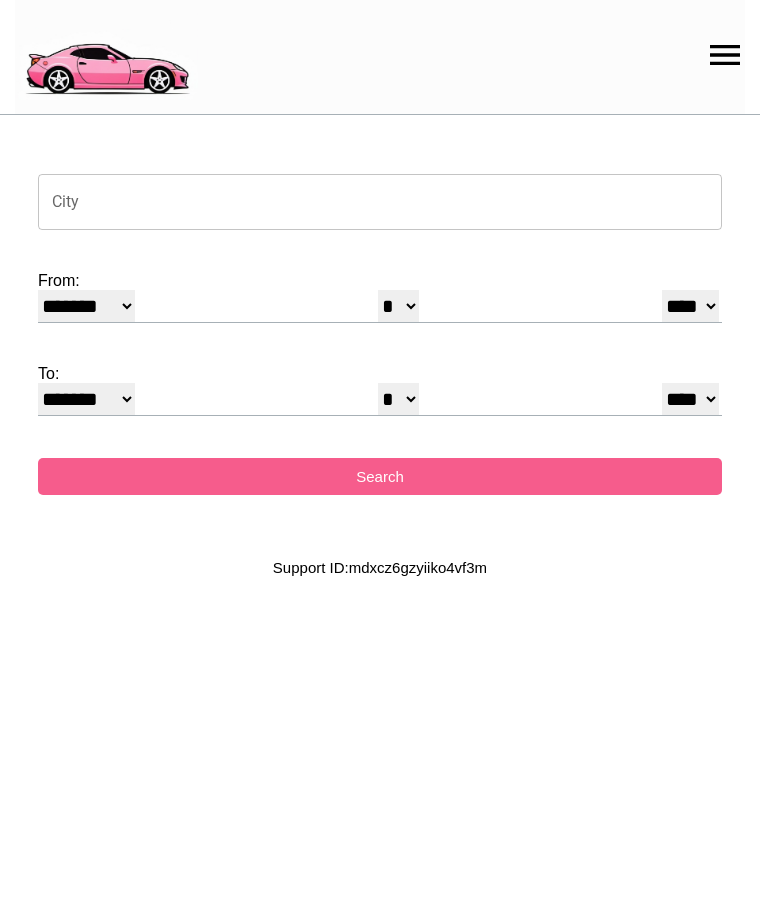 scroll, scrollTop: 0, scrollLeft: 0, axis: both 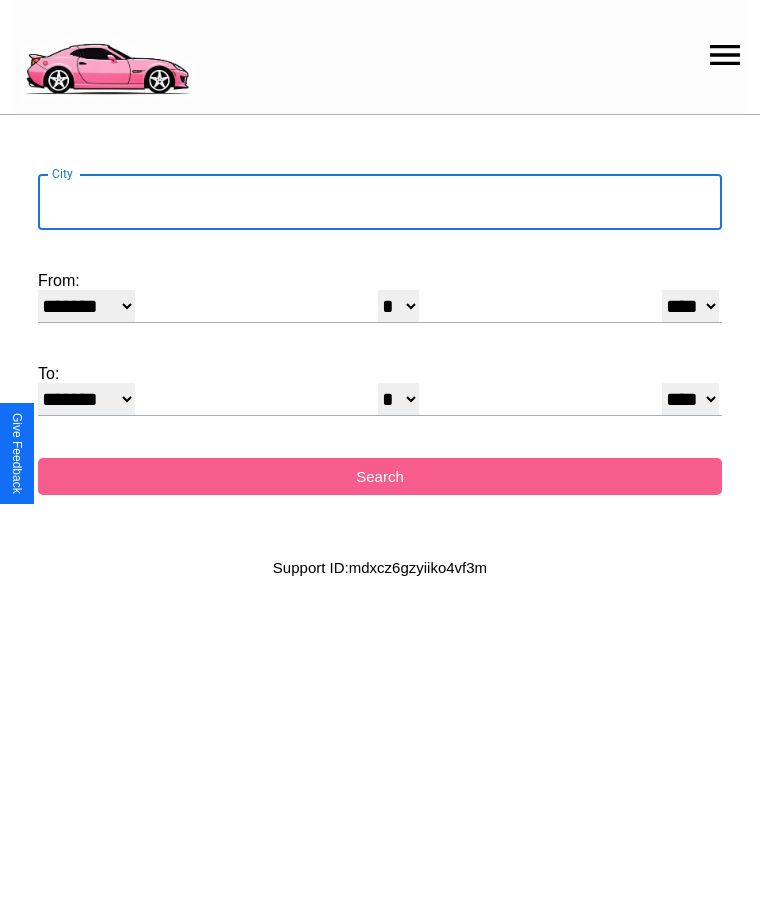 click on "City" at bounding box center [380, 202] 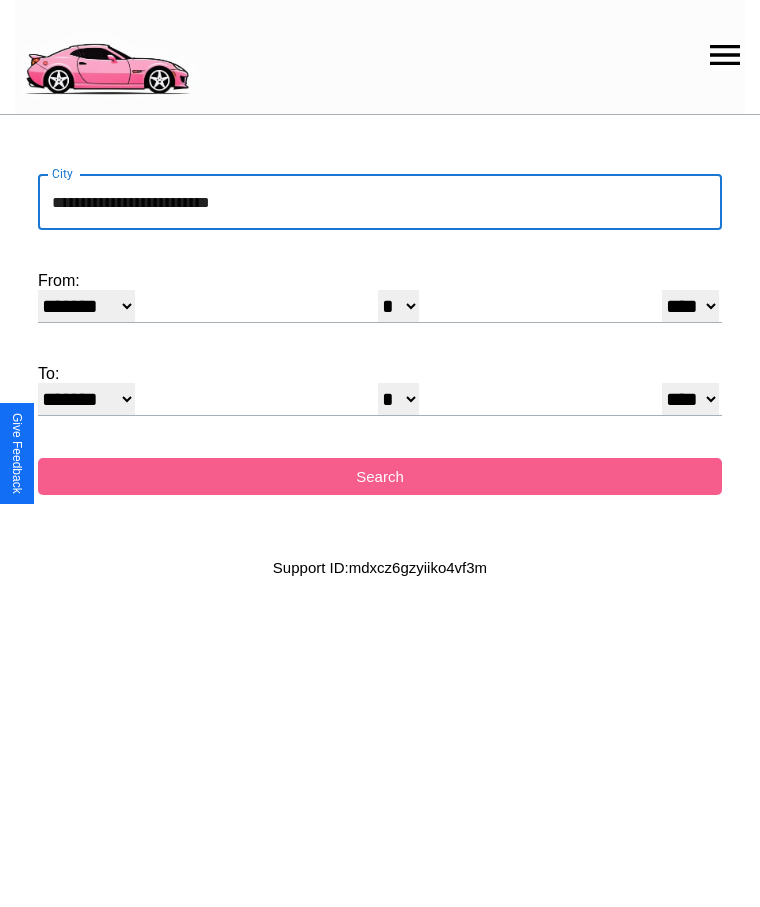 type on "**********" 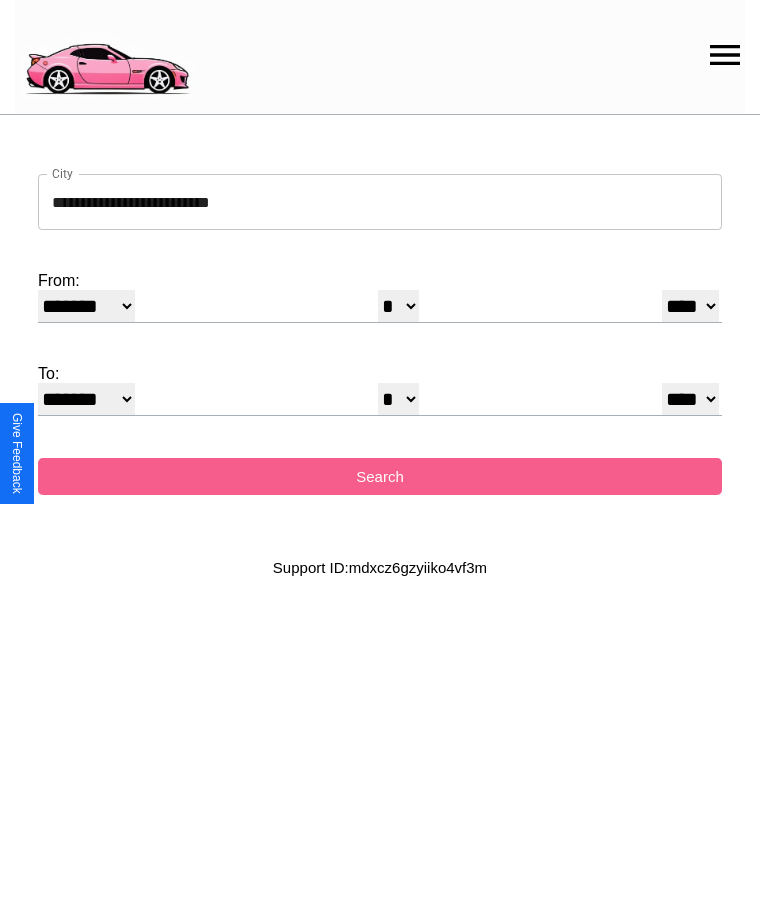 click on "******* ******** ***** ***** *** **** **** ****** ********* ******* ******** ********" at bounding box center (86, 306) 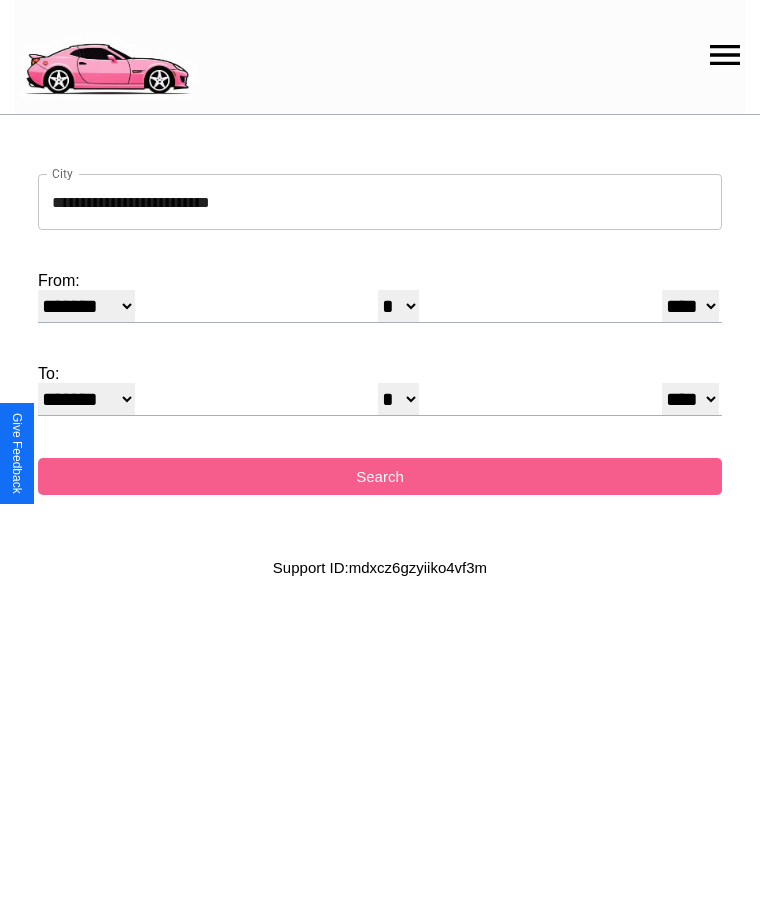 select on "**" 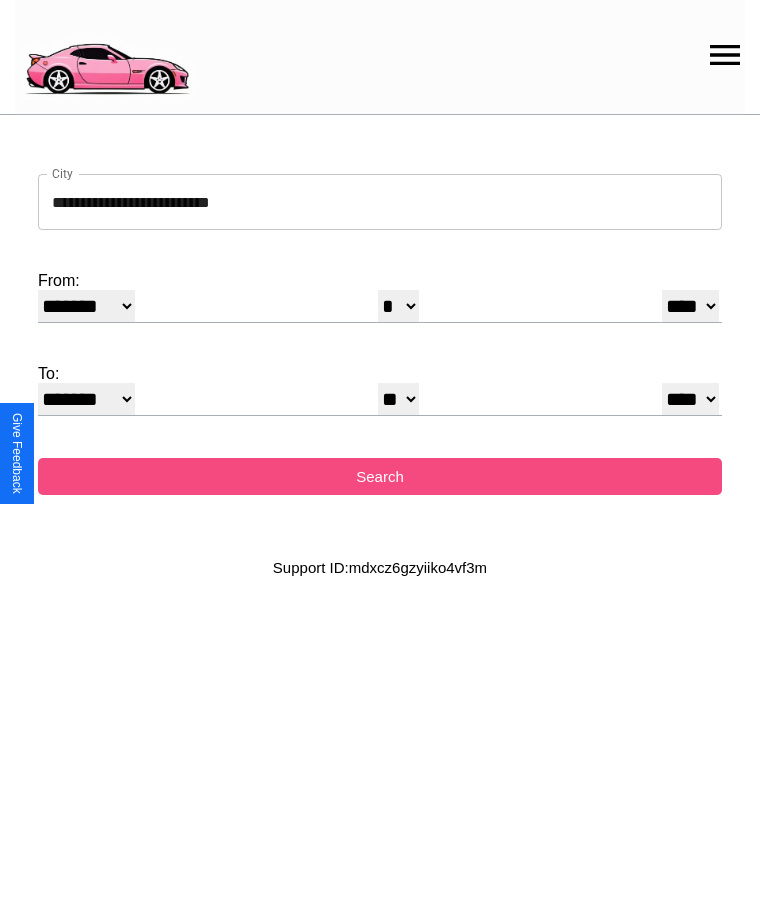 click on "Search" at bounding box center (380, 476) 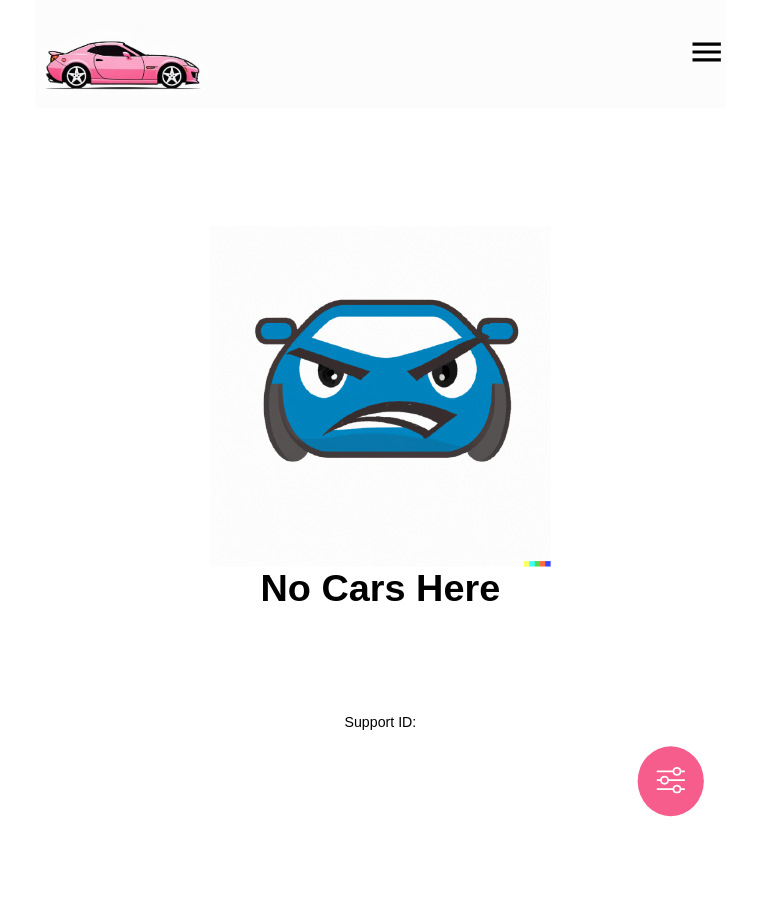 scroll, scrollTop: 0, scrollLeft: 0, axis: both 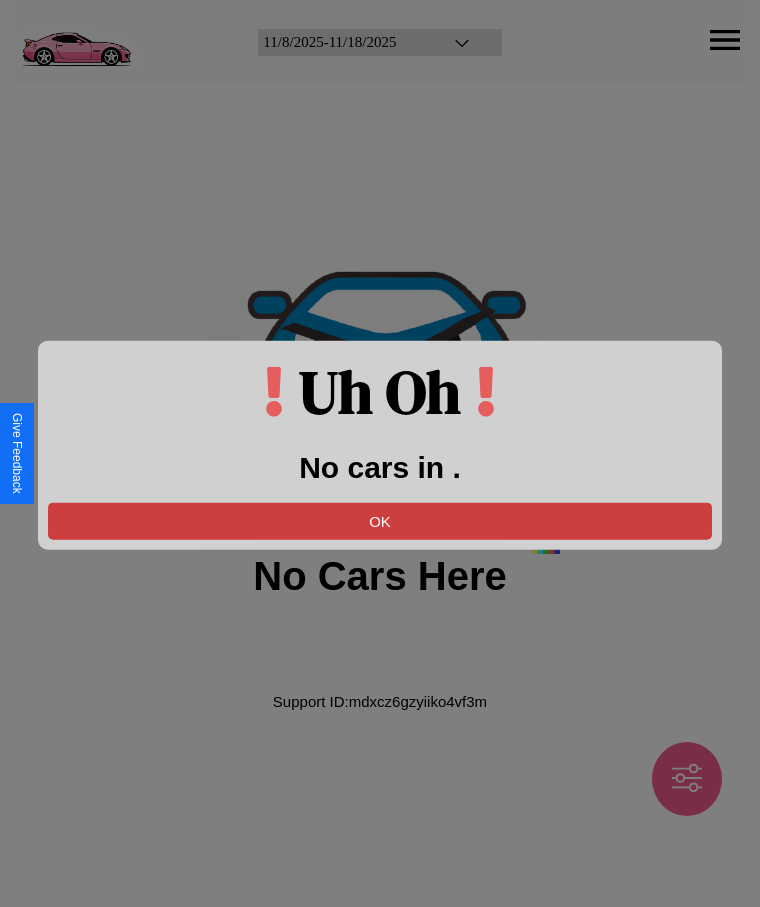 click on "OK" at bounding box center [380, 520] 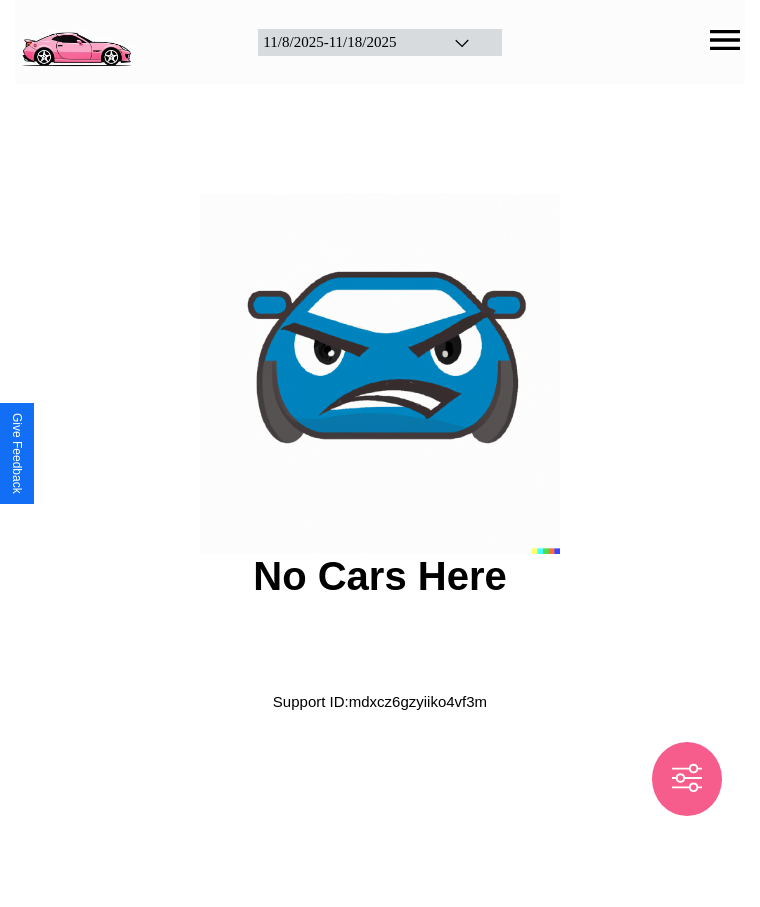 click at bounding box center [76, 40] 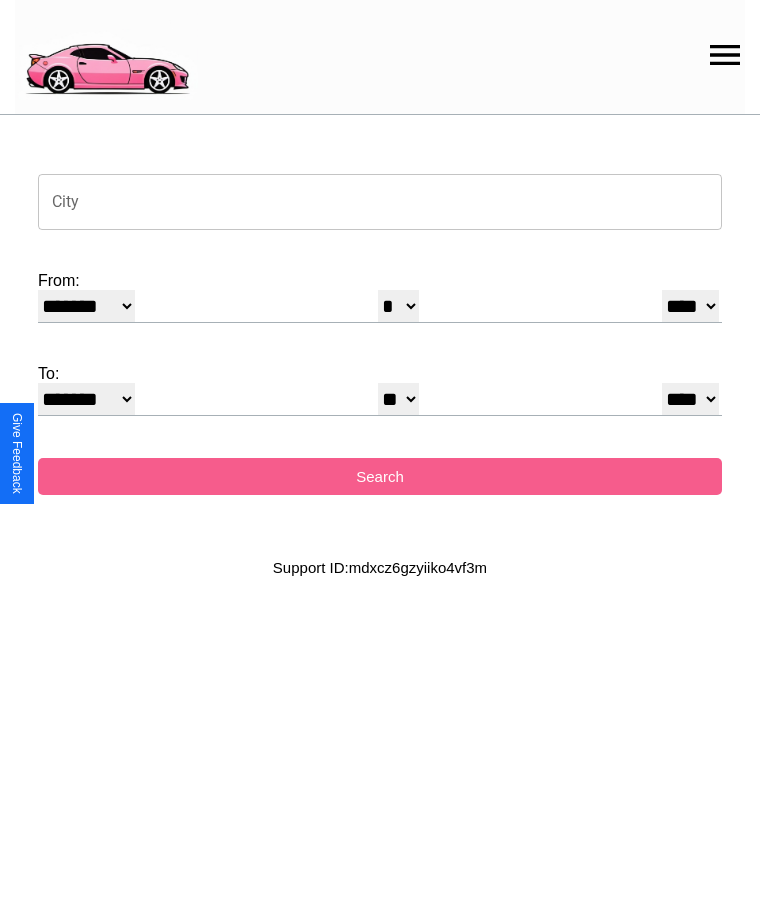 click 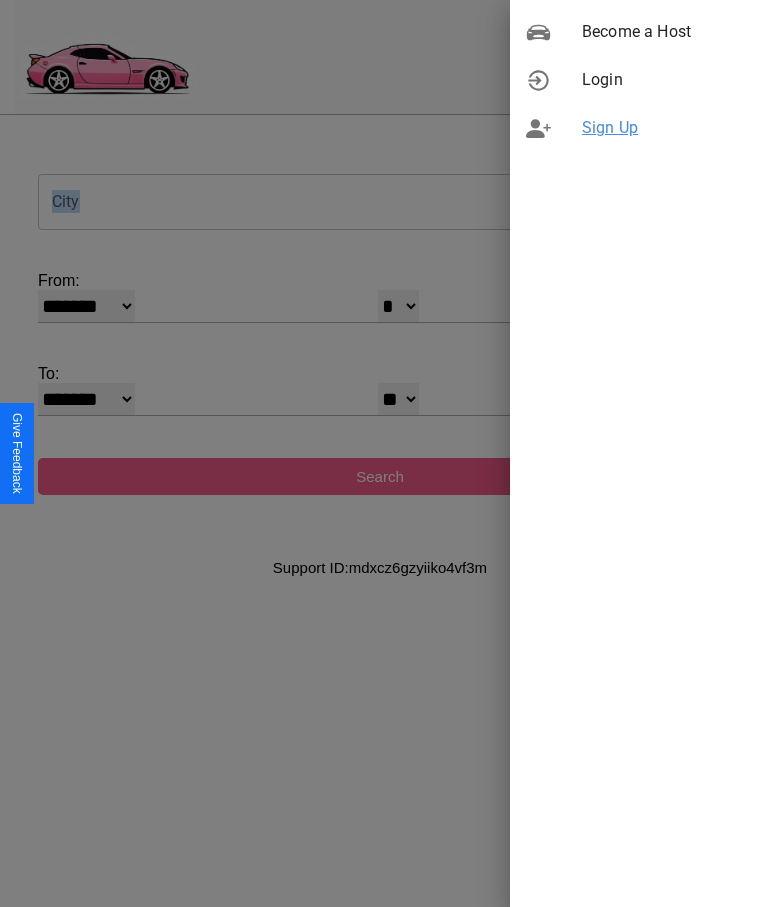 click on "Sign Up" at bounding box center [663, 128] 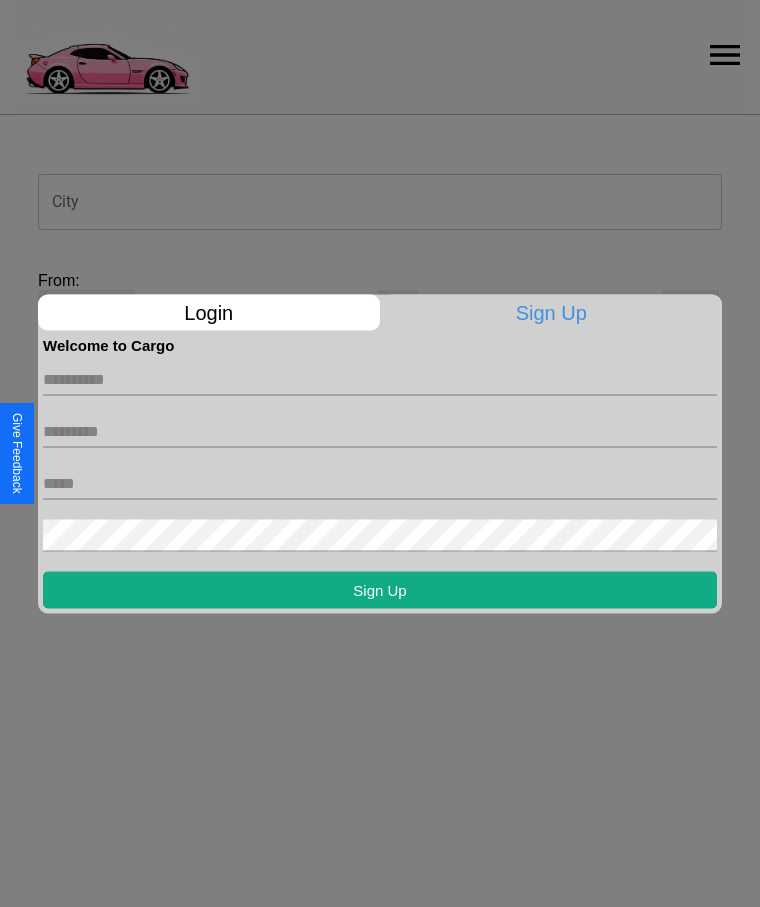 click at bounding box center [380, 379] 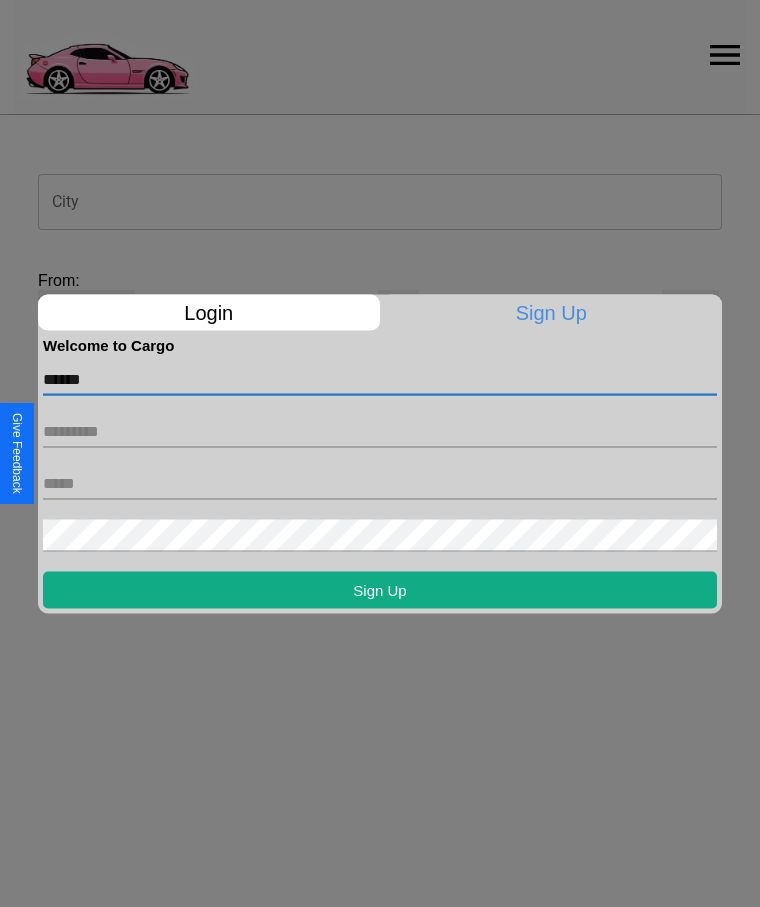 type on "******" 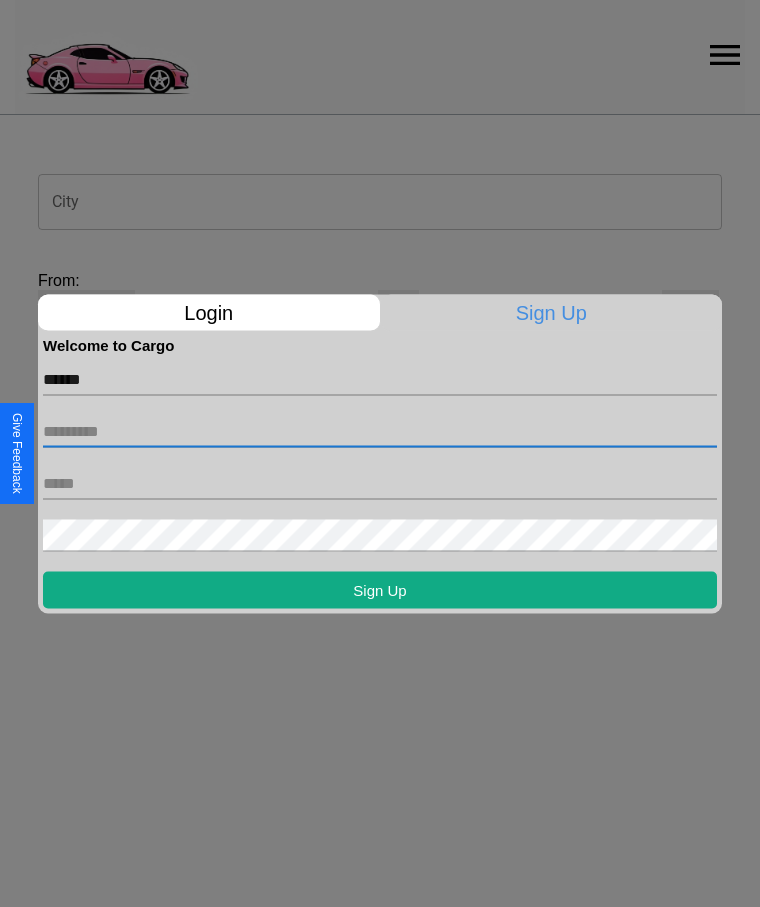 click at bounding box center [380, 431] 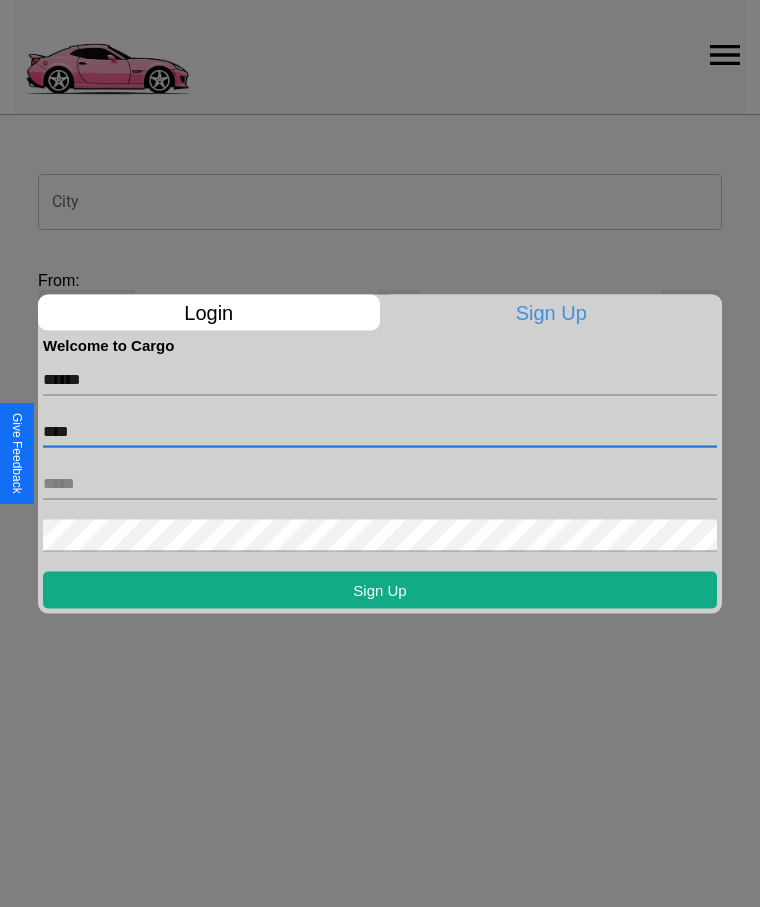 type on "****" 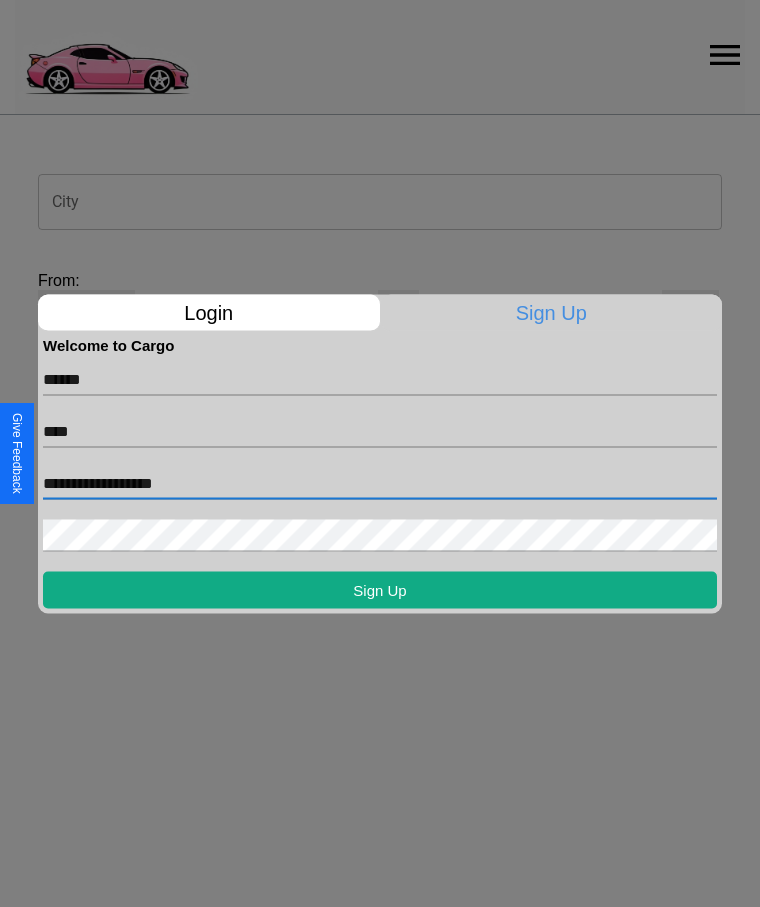 type on "**********" 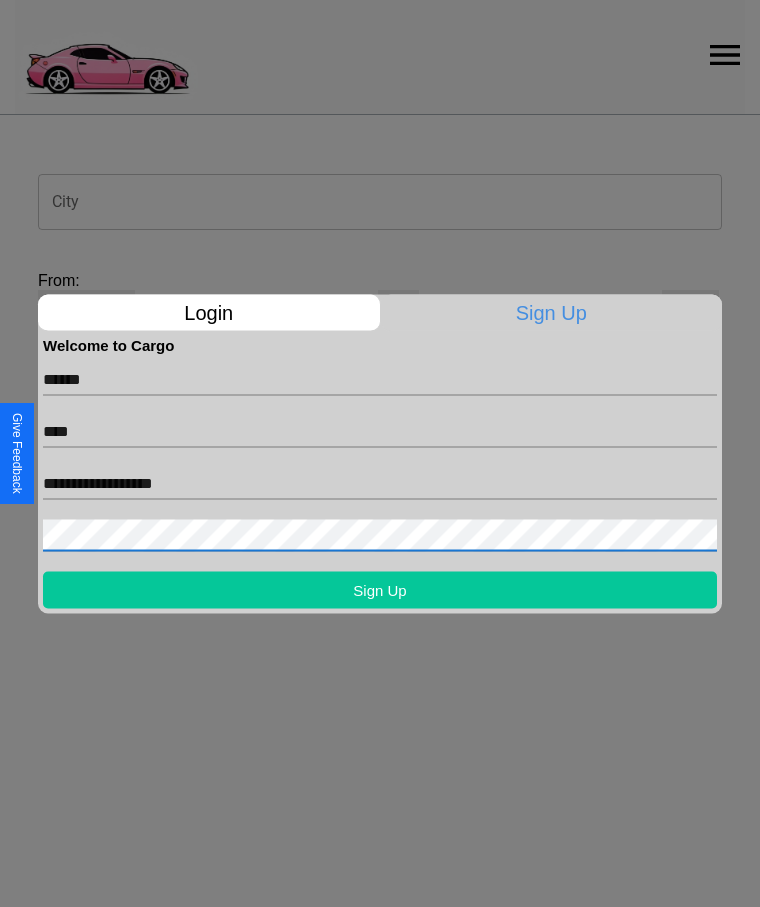click on "Sign Up" at bounding box center (380, 589) 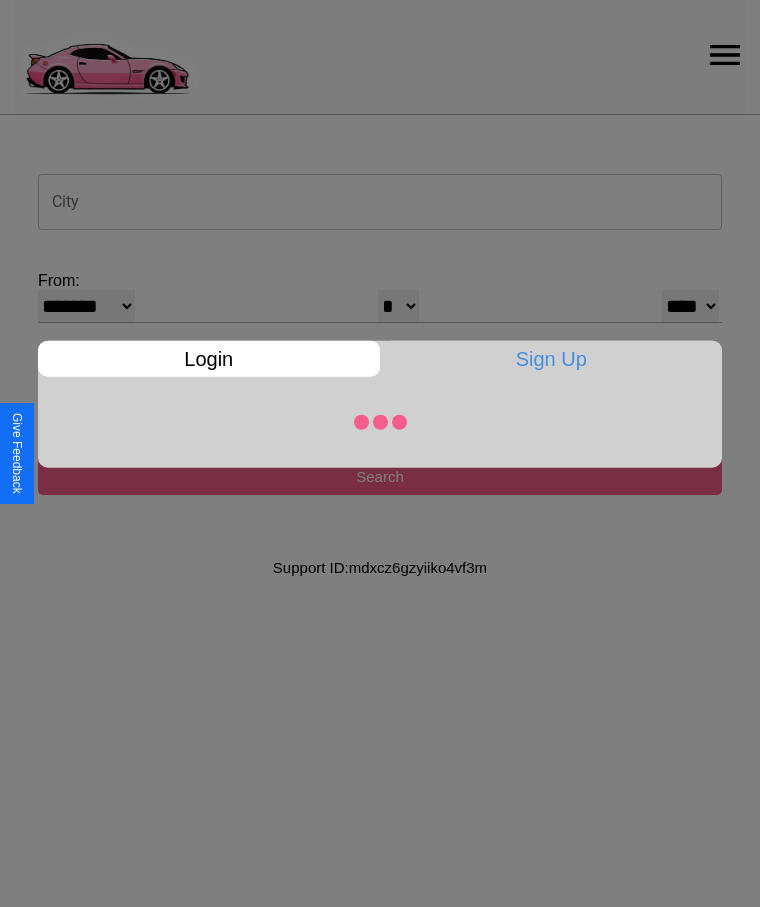 select on "**" 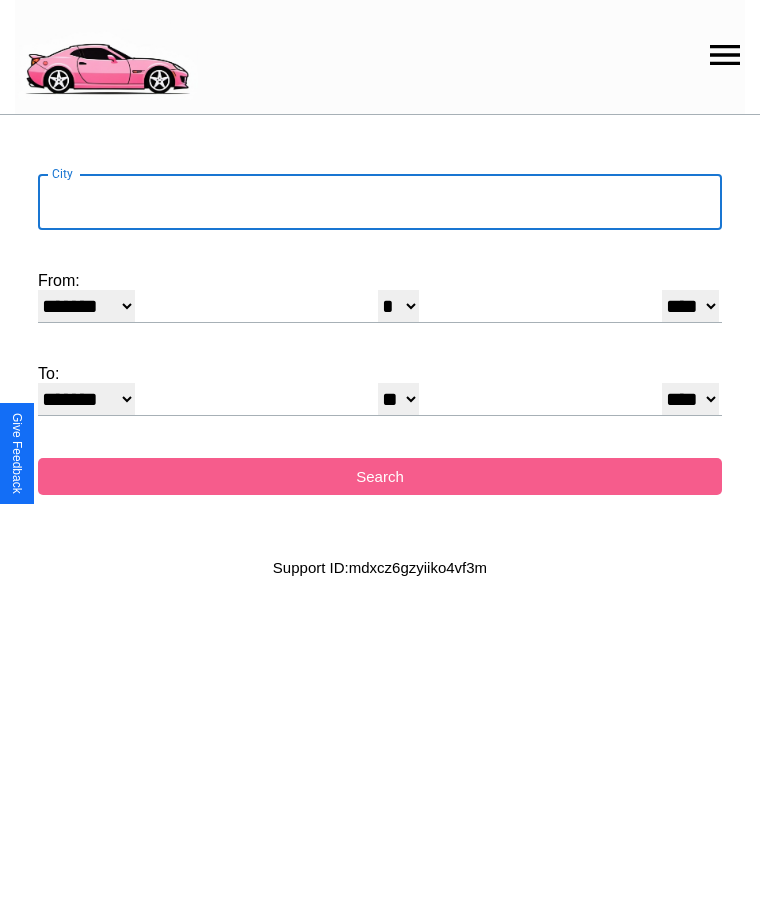 select on "**" 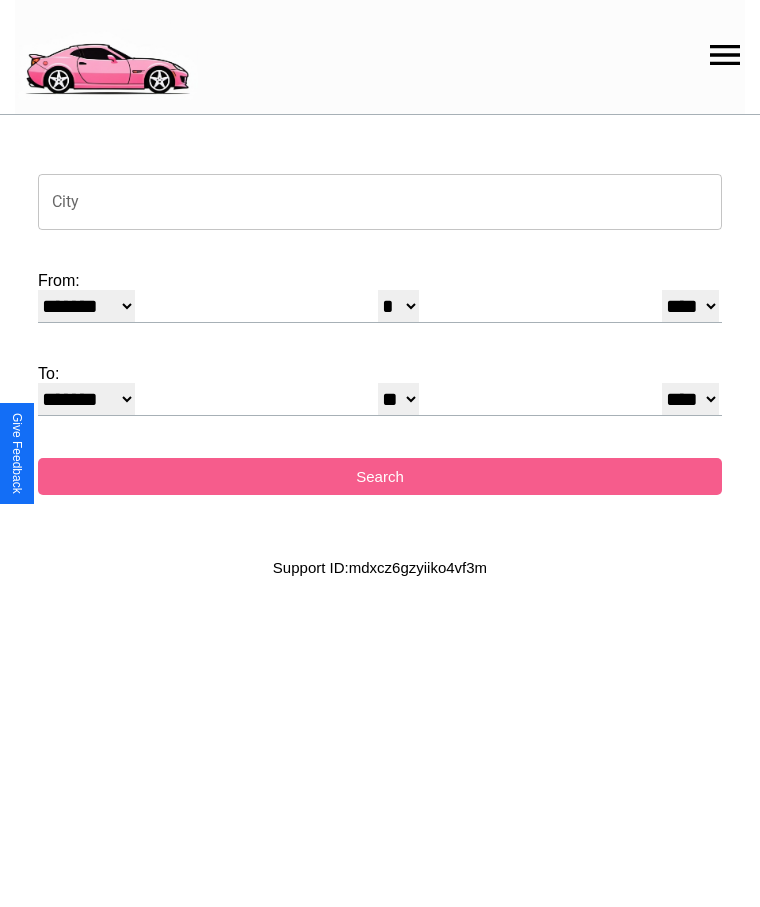 select on "**" 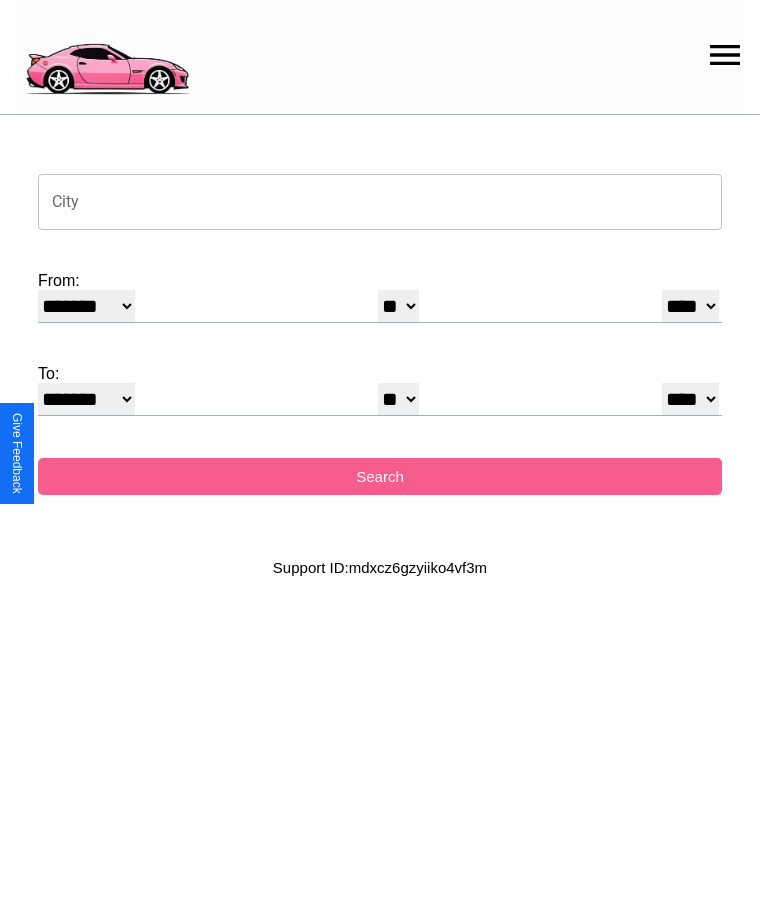 select on "**" 